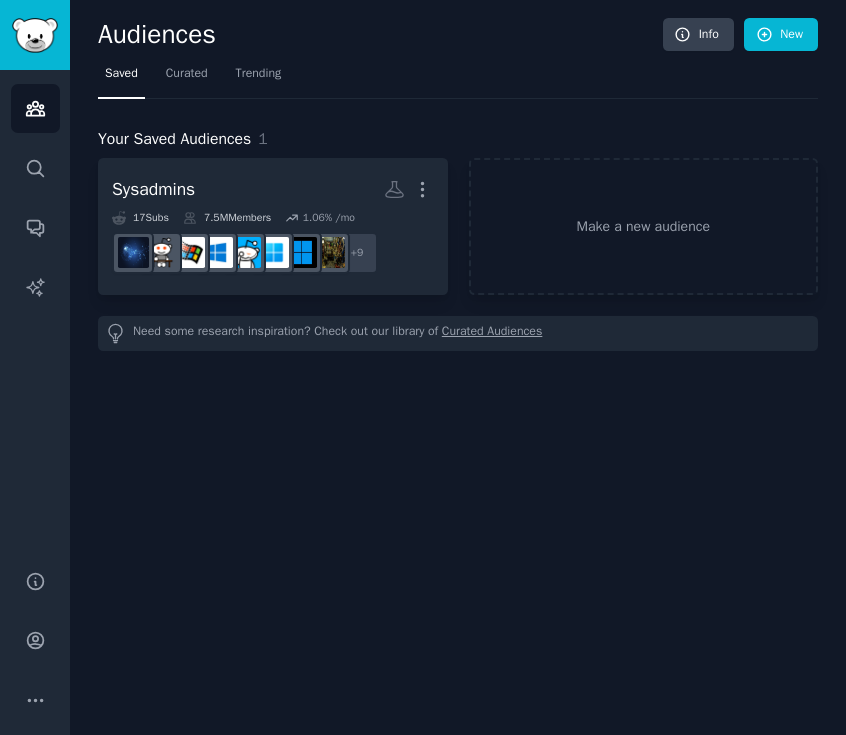 scroll, scrollTop: 0, scrollLeft: 0, axis: both 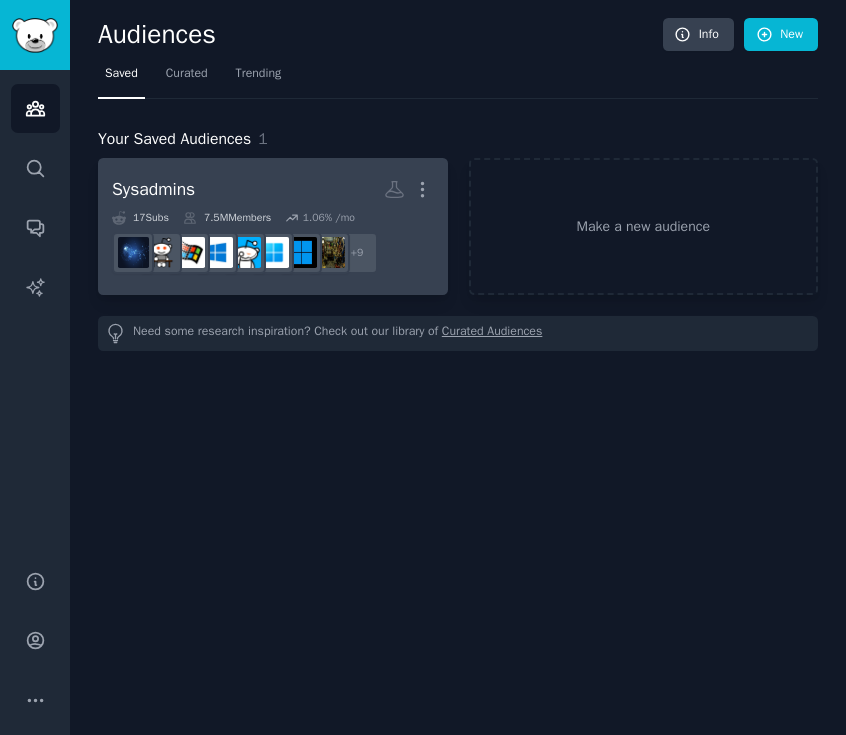 click on "Sysadmins Custom Audience More" at bounding box center (273, 189) 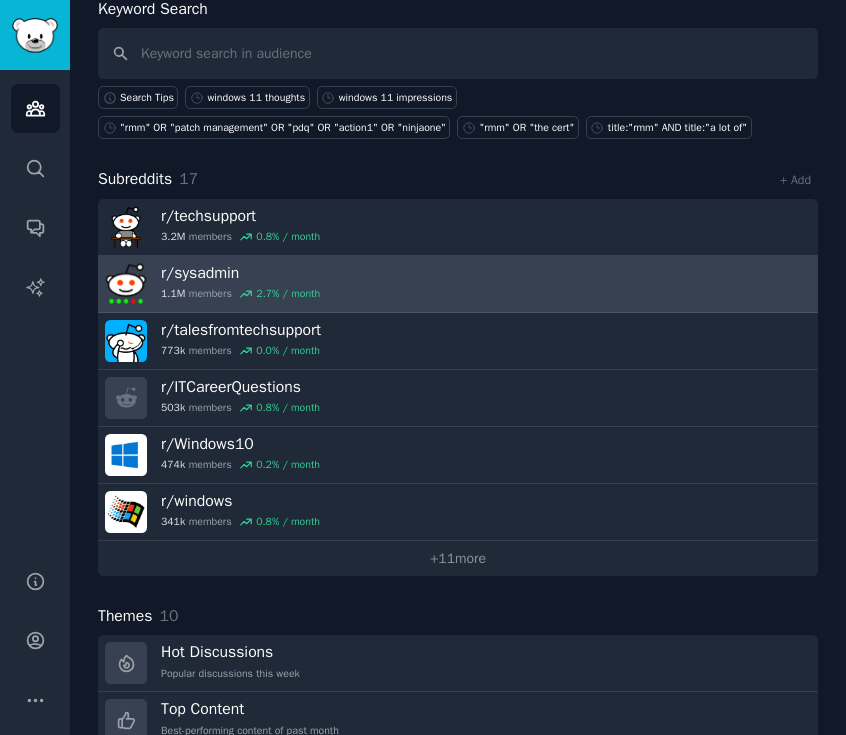 scroll, scrollTop: 133, scrollLeft: 0, axis: vertical 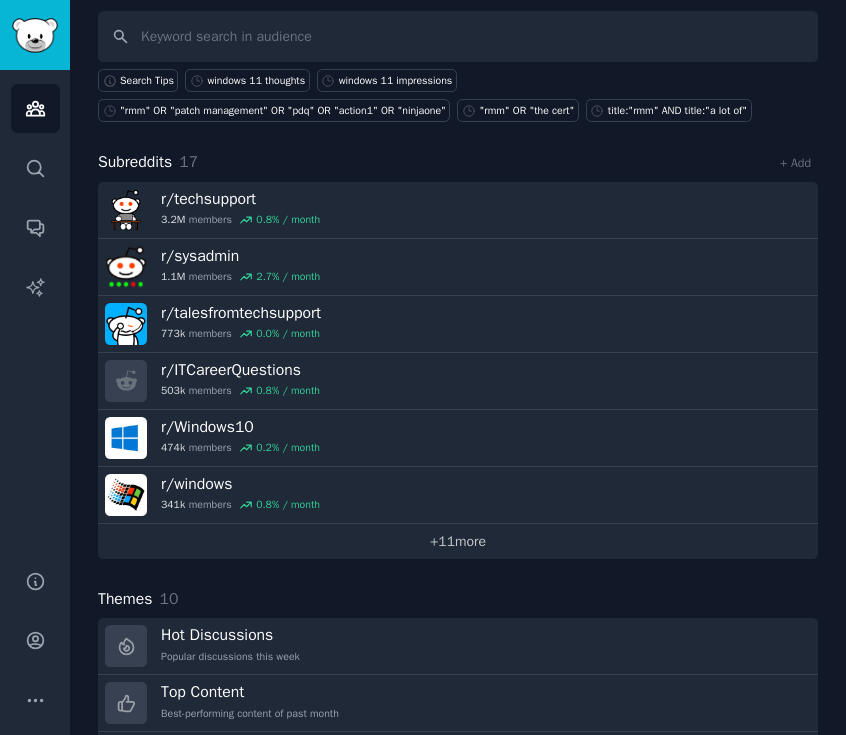 click on "+  11  more" at bounding box center (458, 541) 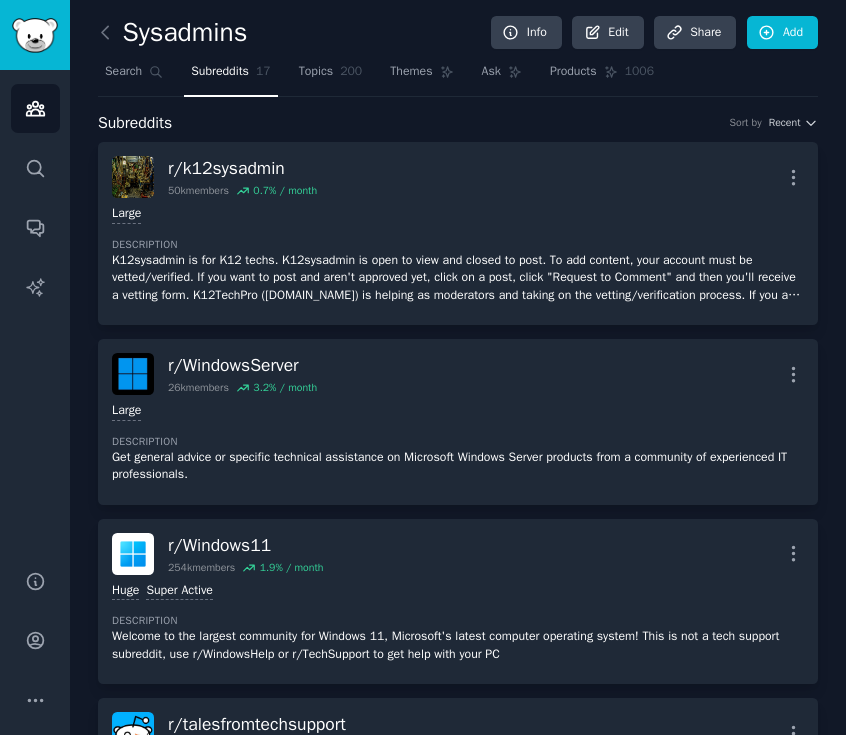 scroll, scrollTop: 0, scrollLeft: 0, axis: both 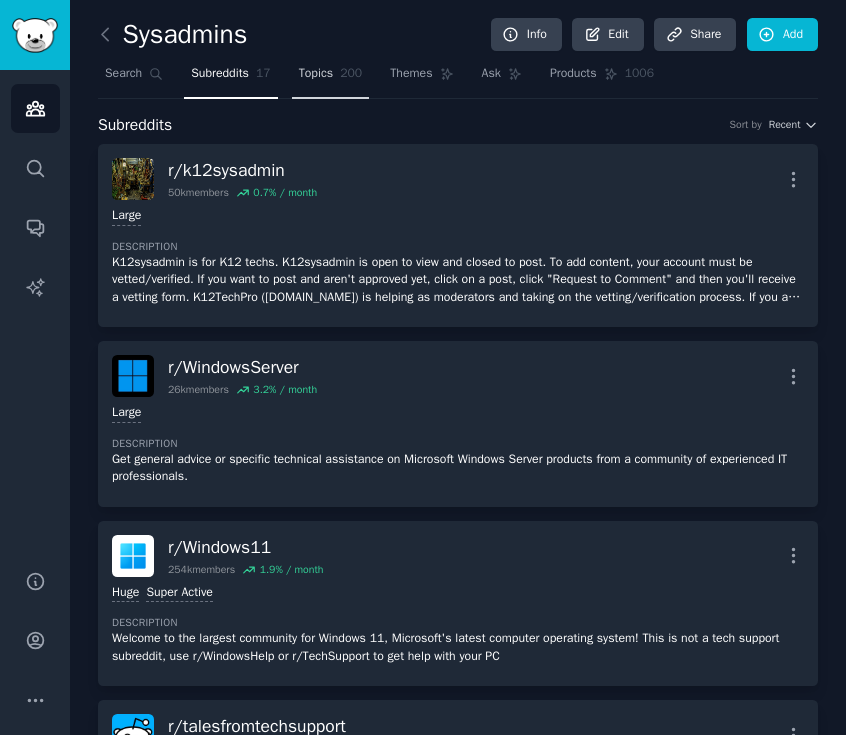 click on "Topics" at bounding box center (316, 74) 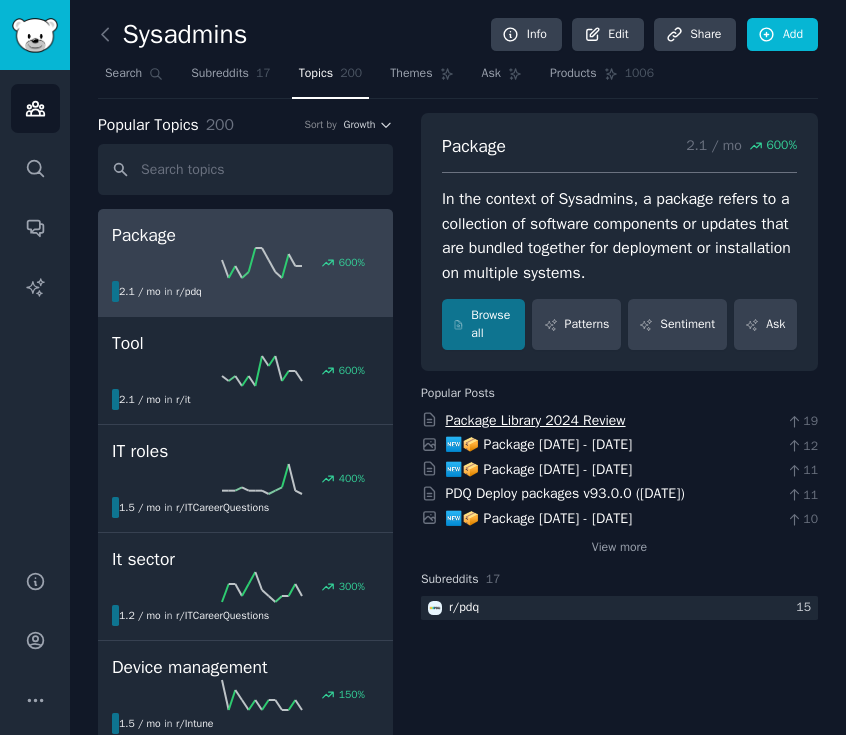 click on "Package Library 2024 Review" at bounding box center [535, 420] 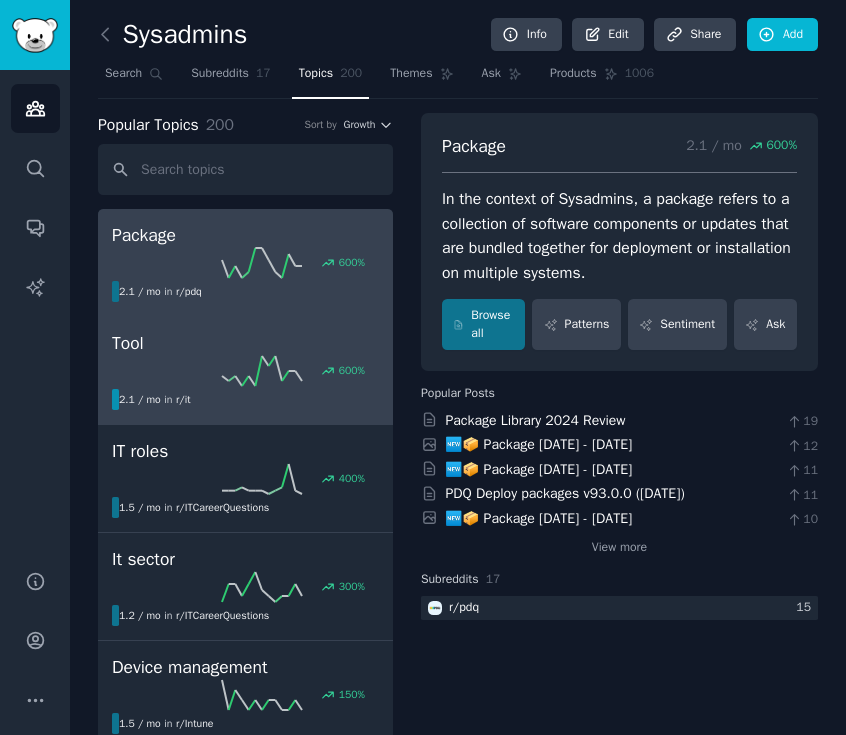 click on "Tool" at bounding box center (245, 343) 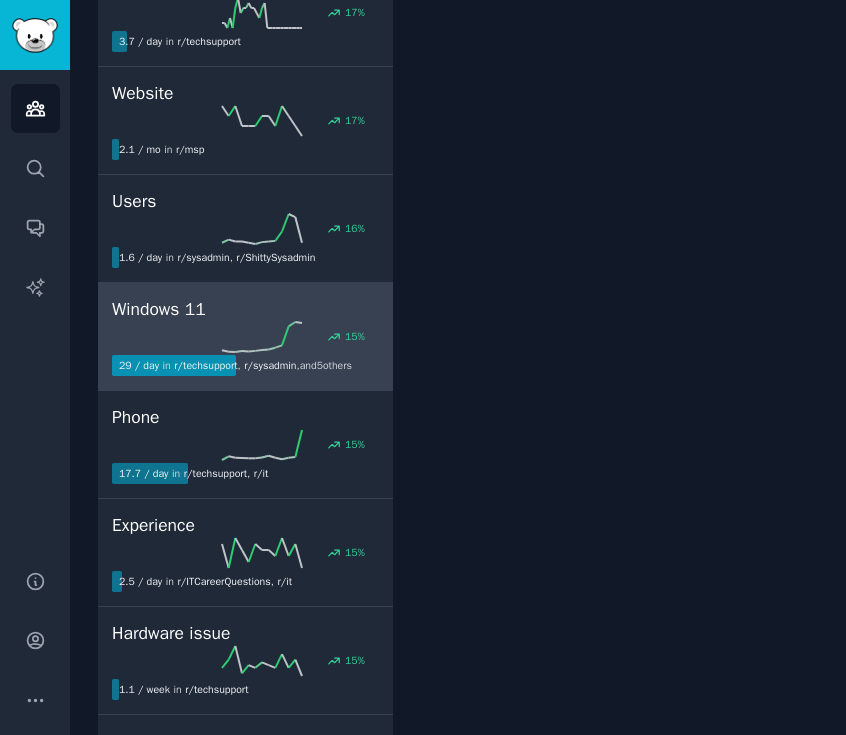 scroll, scrollTop: 5066, scrollLeft: 0, axis: vertical 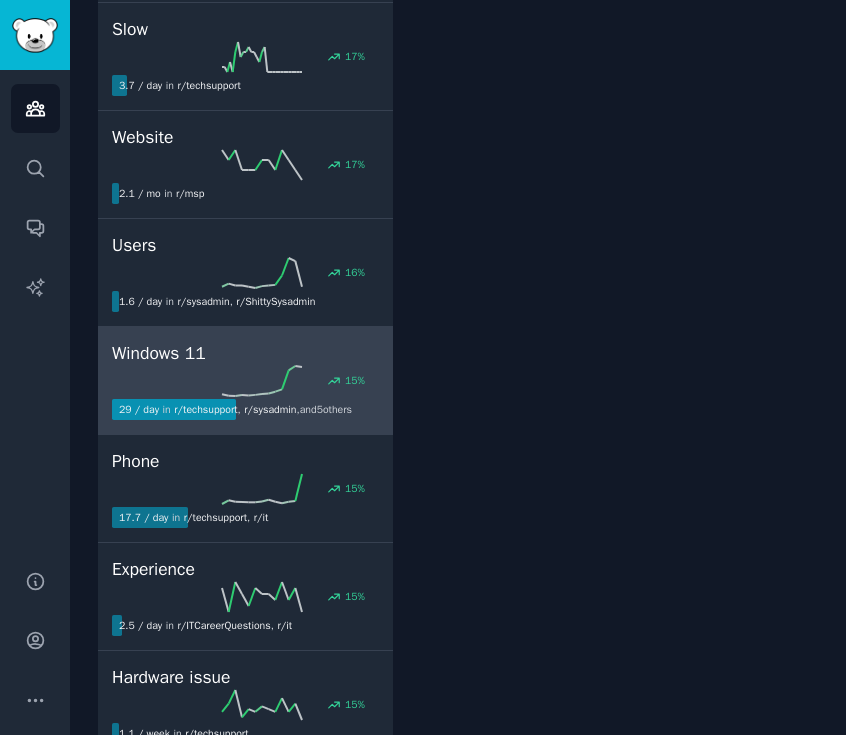 click on "and  5  other s" at bounding box center [326, 409] 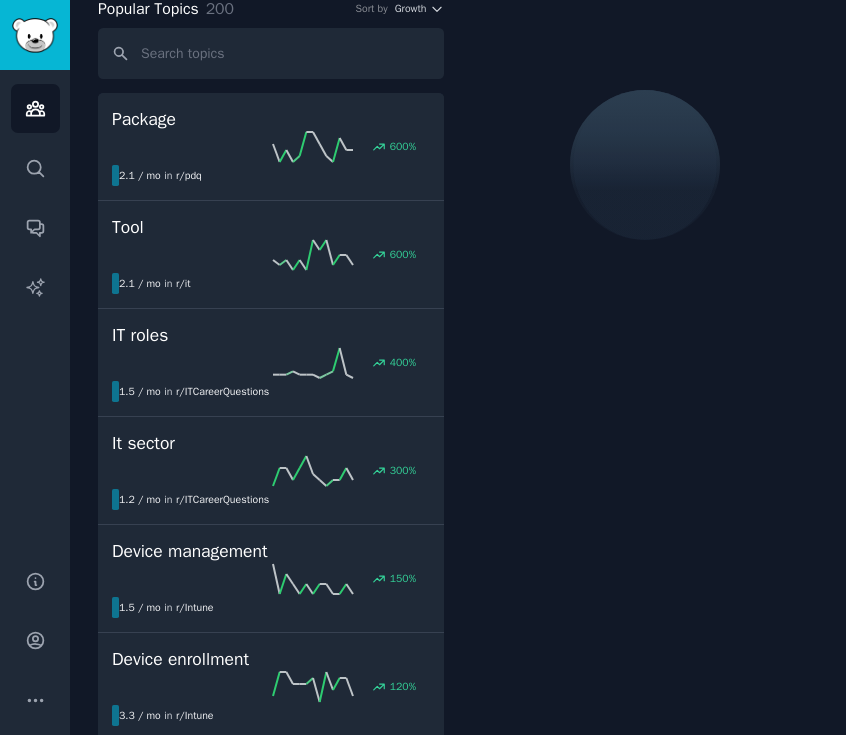 scroll, scrollTop: 111, scrollLeft: 0, axis: vertical 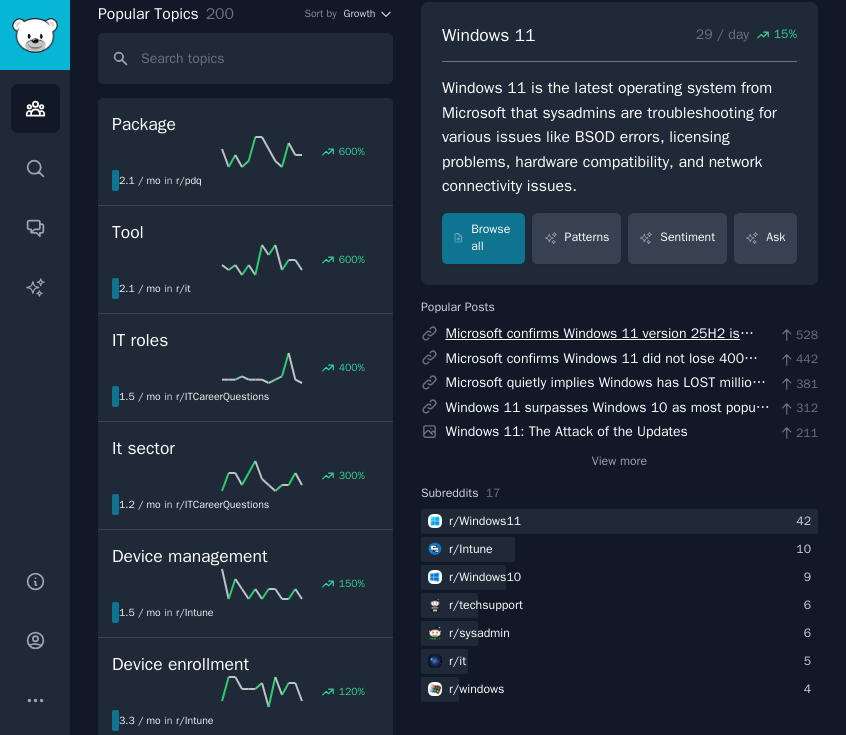 click on "Microsoft confirms Windows 11 version 25H2 is coming soon — will install much faster than version 24H2" at bounding box center [603, 354] 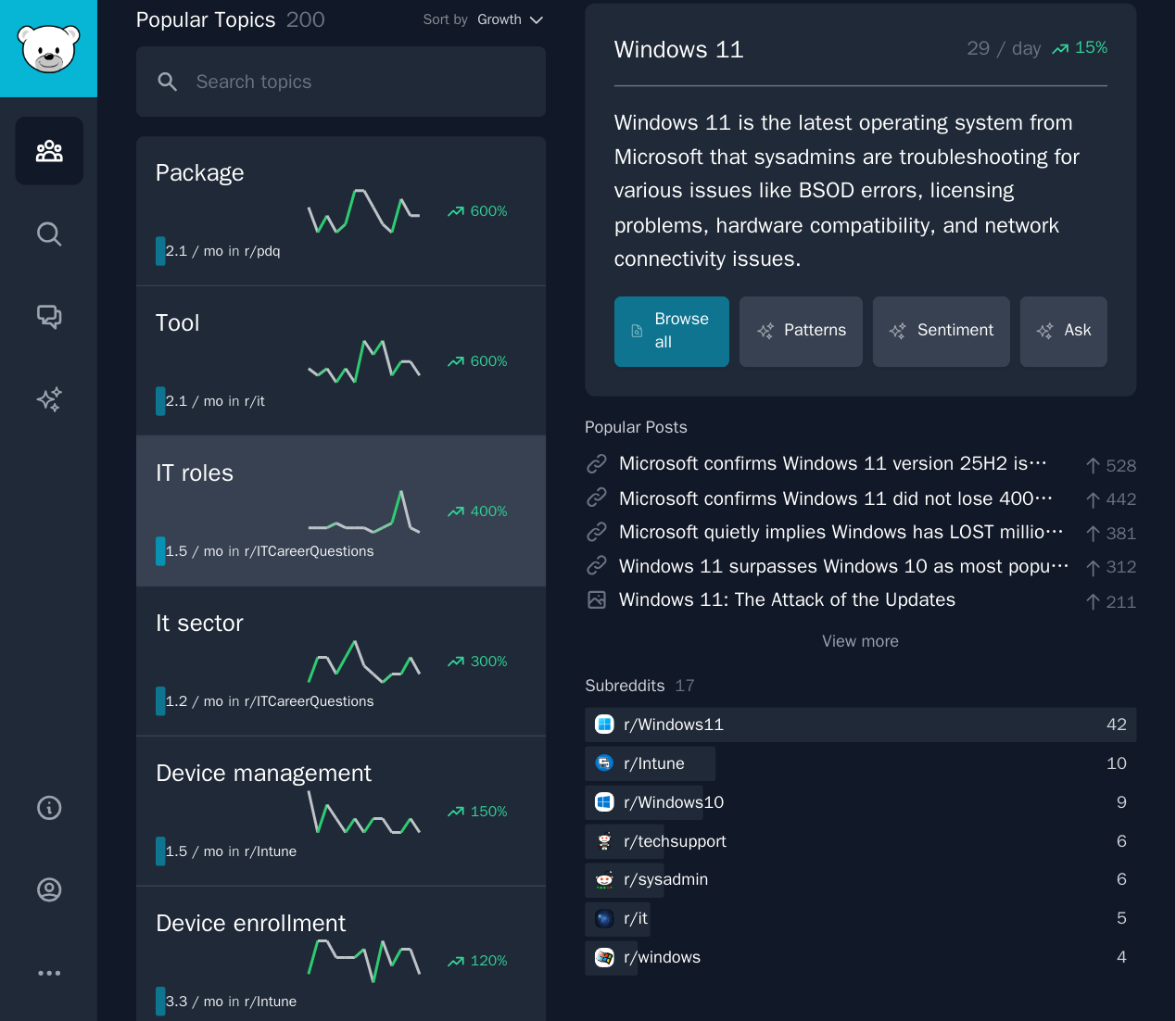 scroll, scrollTop: 0, scrollLeft: 0, axis: both 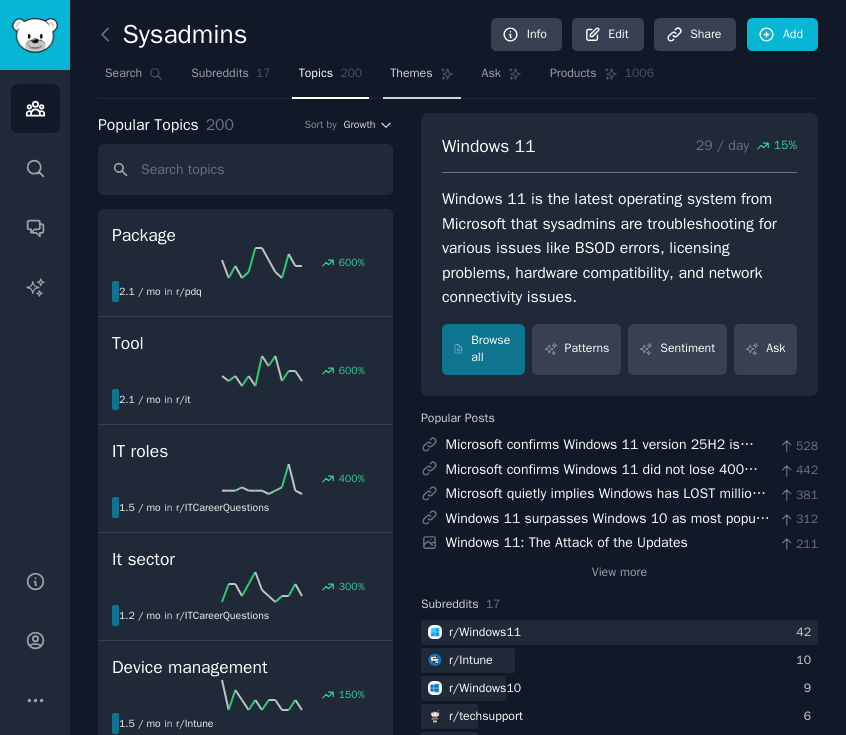 click on "Themes" at bounding box center [411, 74] 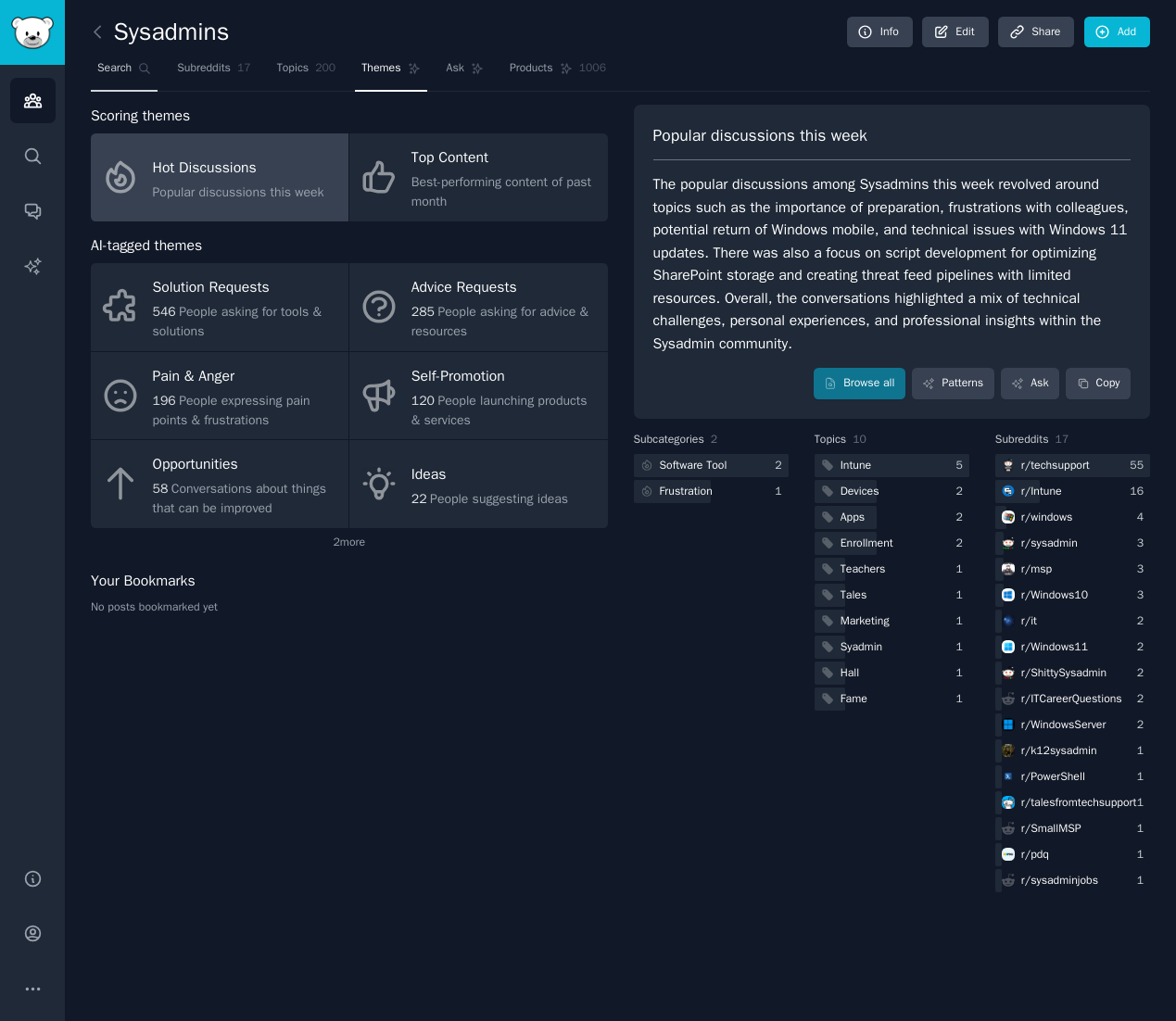 click on "Search" at bounding box center (124, 72) 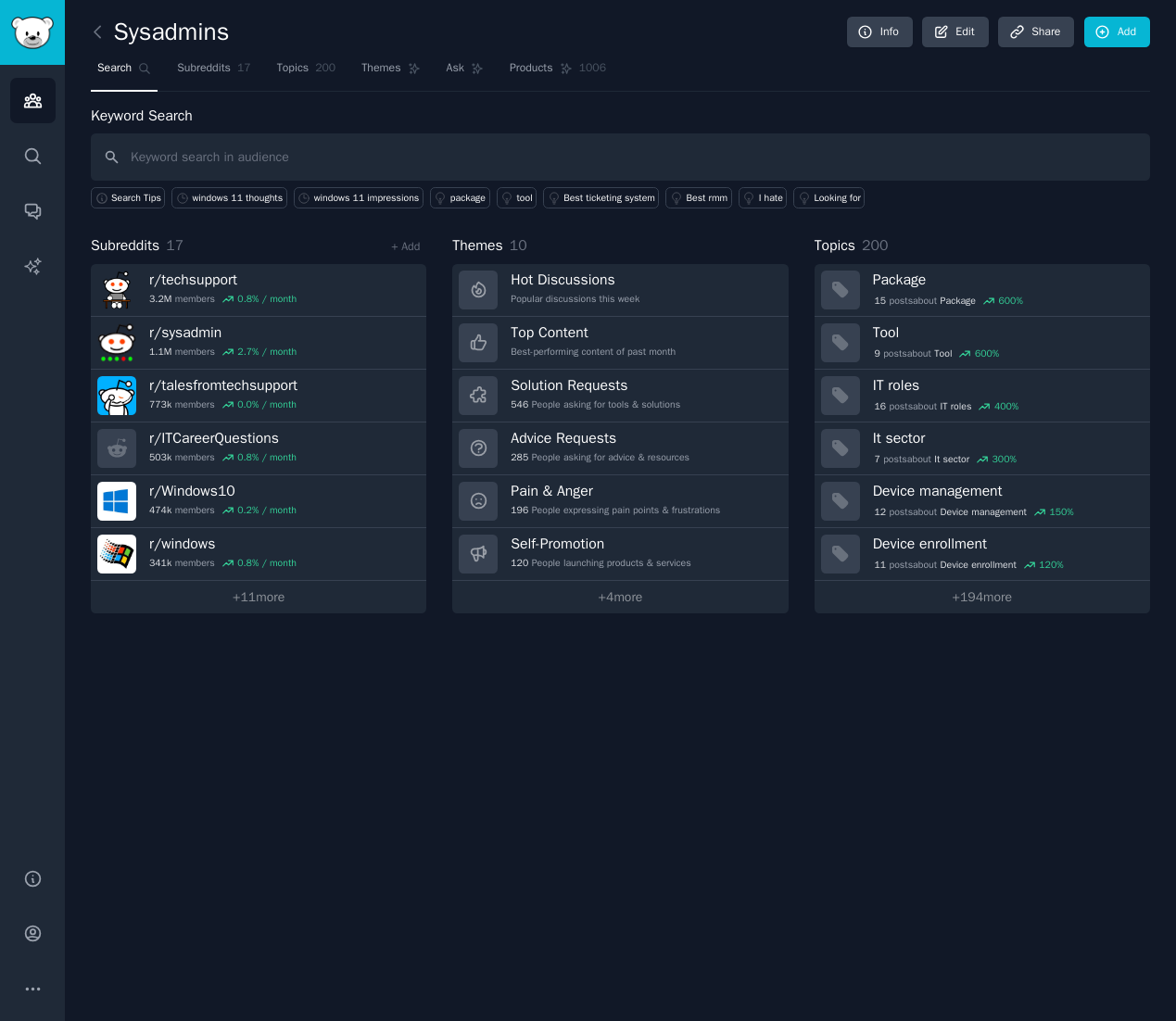 click at bounding box center [620, 157] 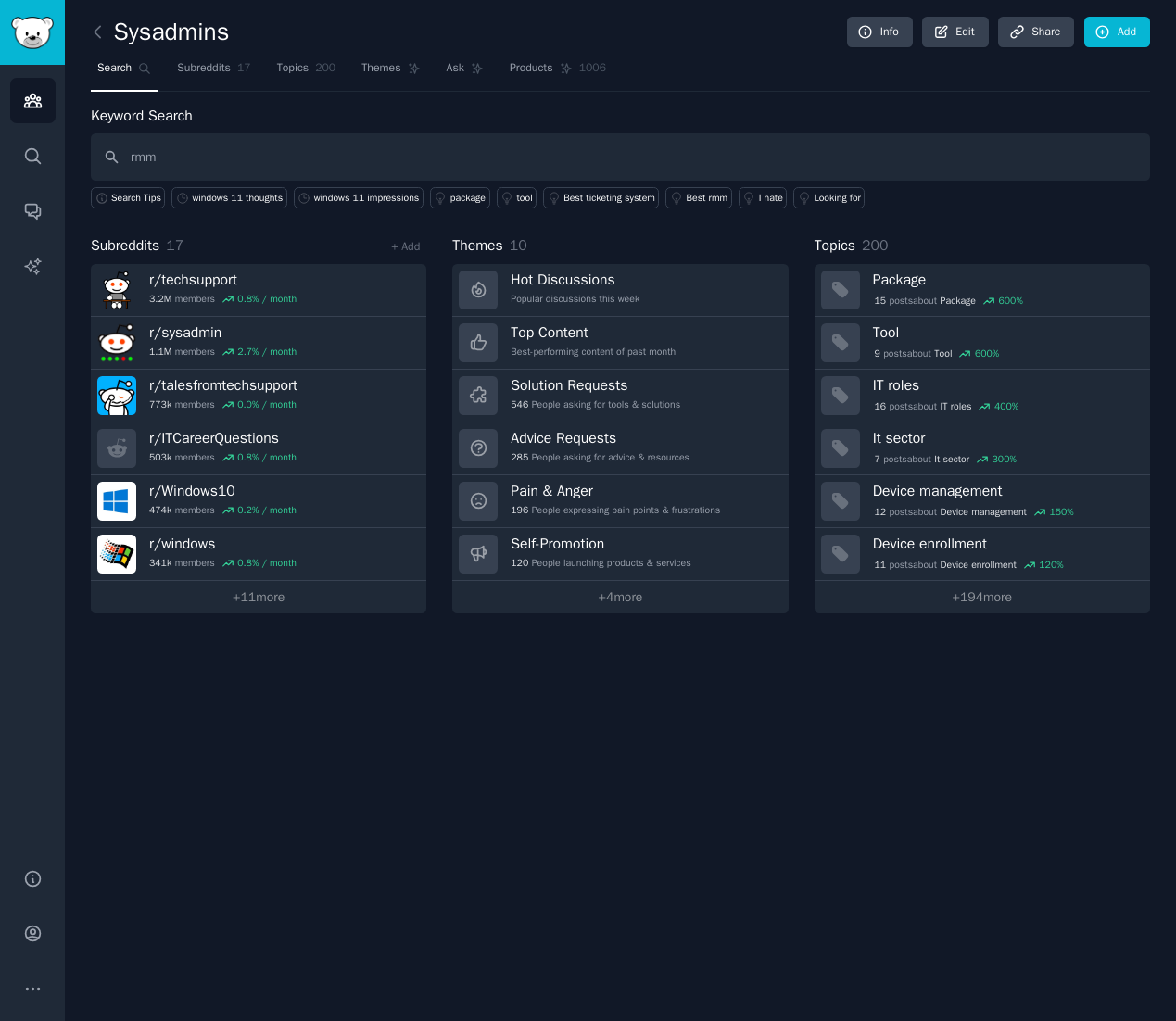 type on "rmm" 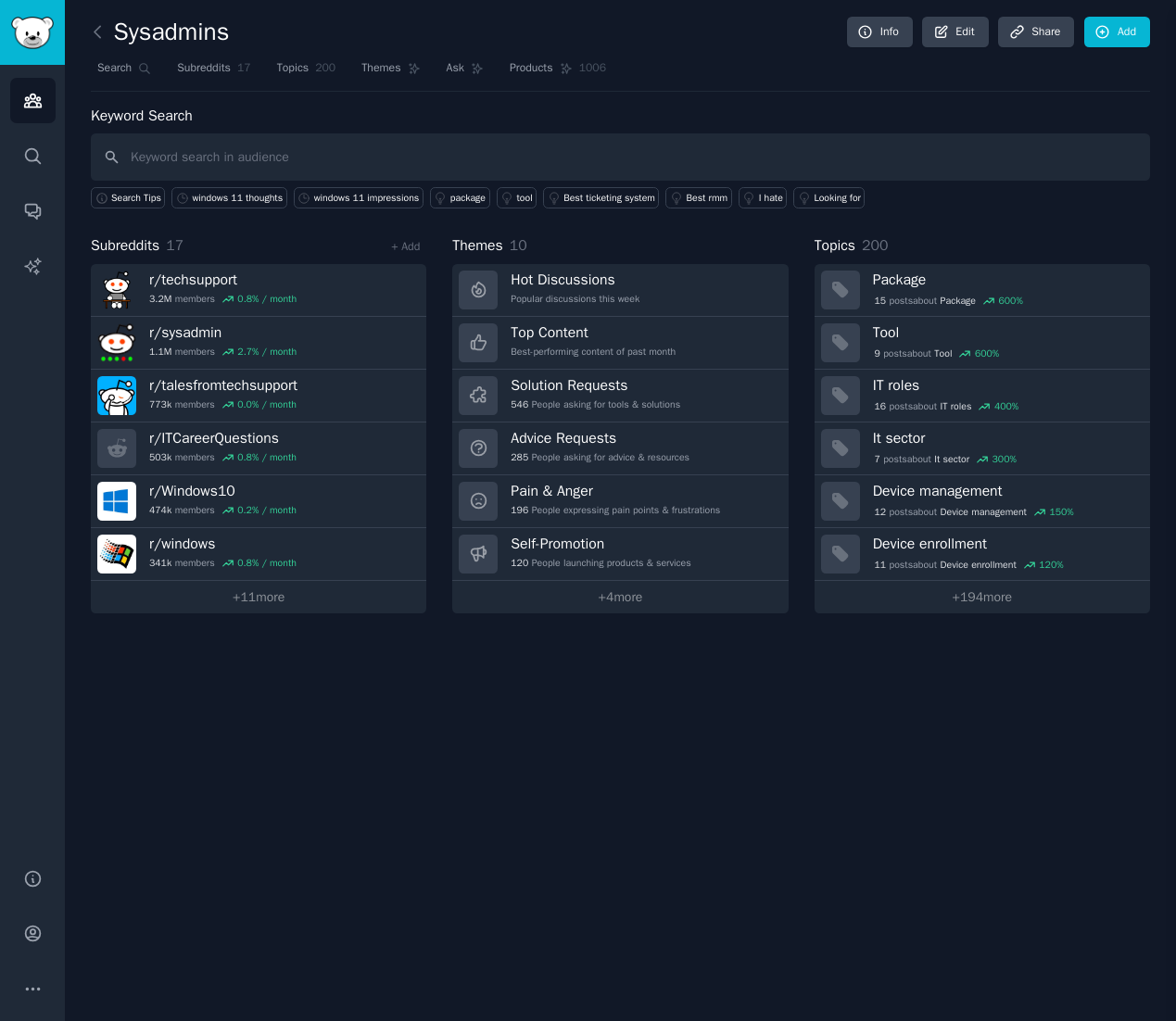 type 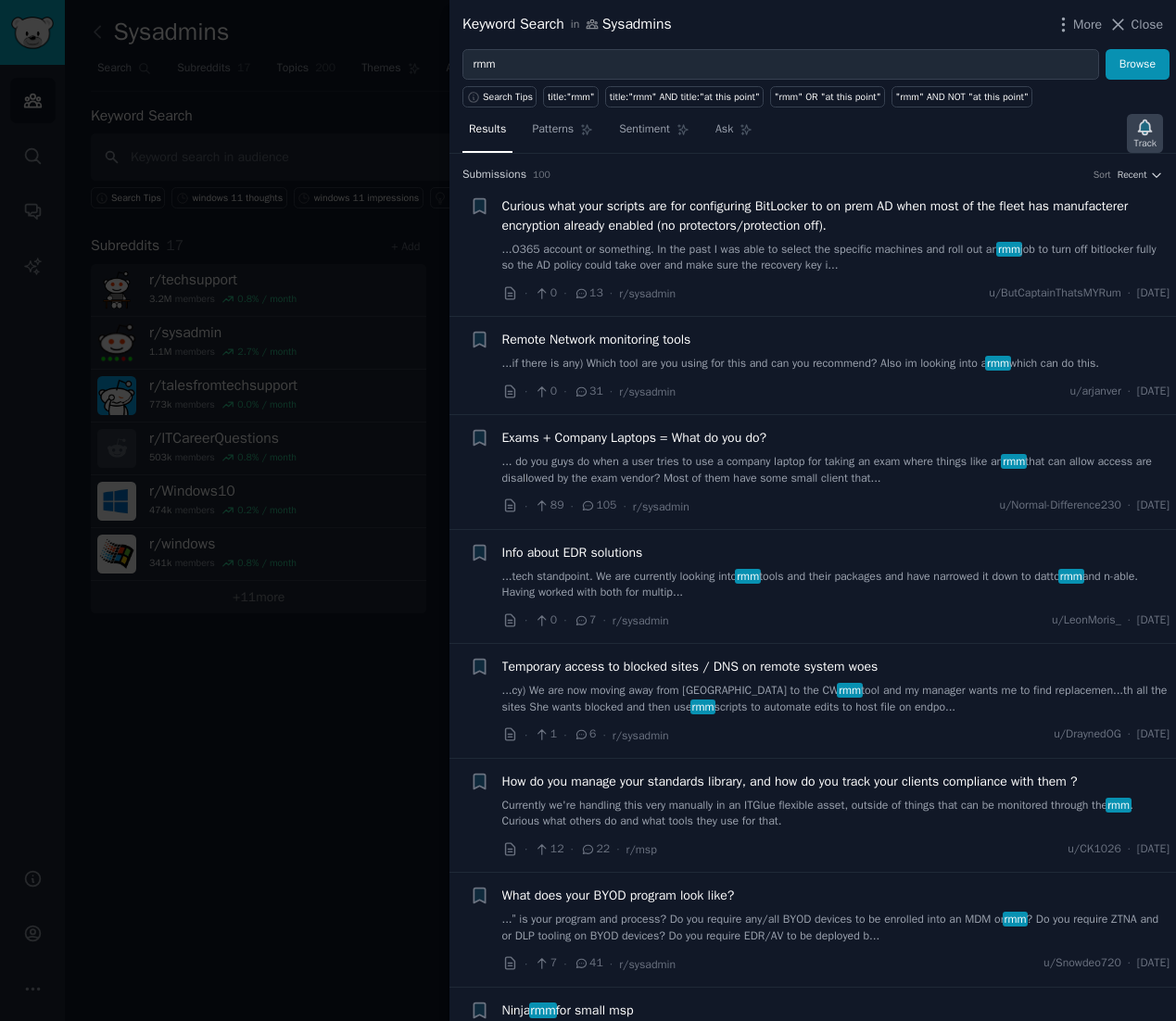 click 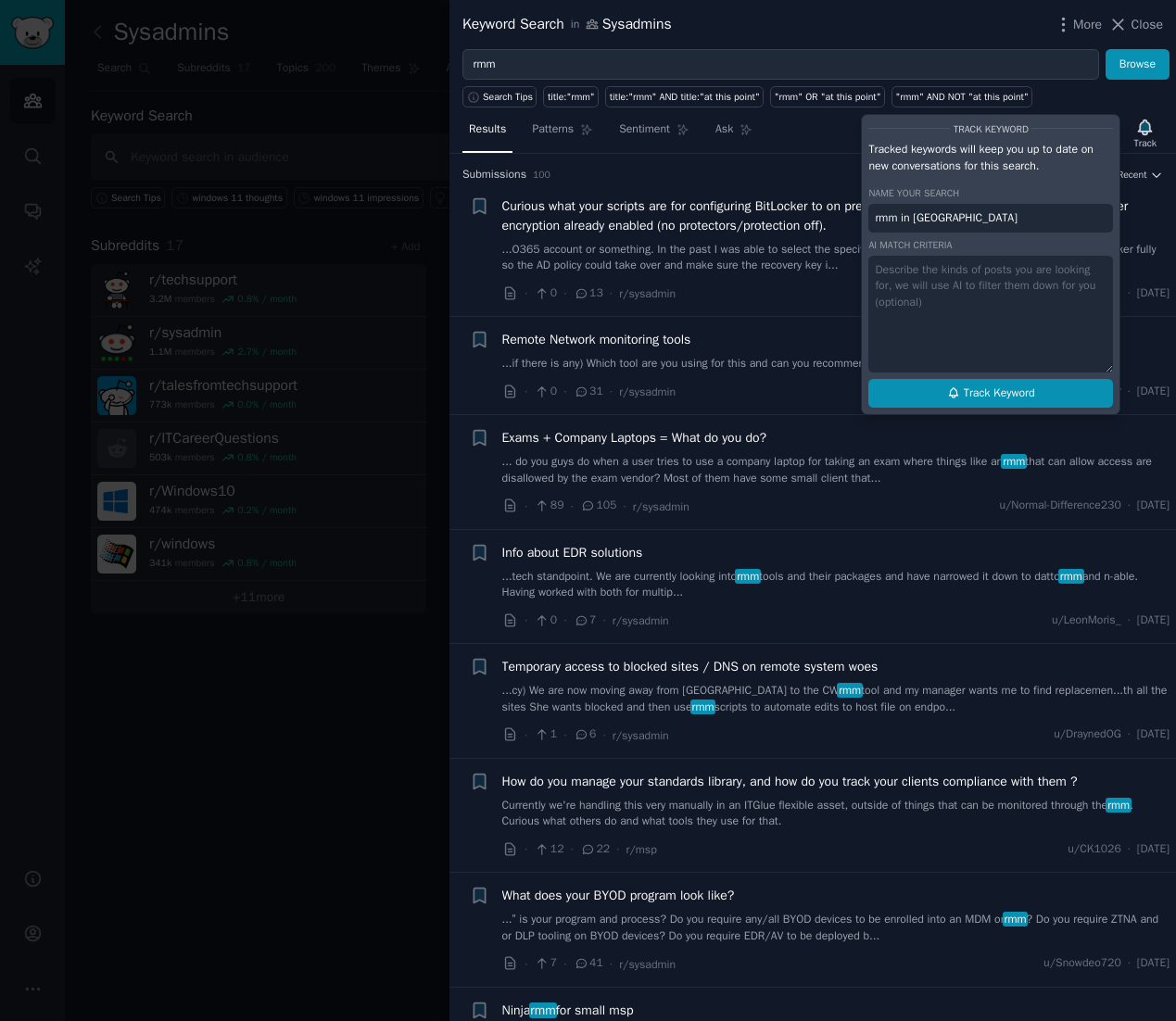 click on "Track Keyword" at bounding box center (999, 394) 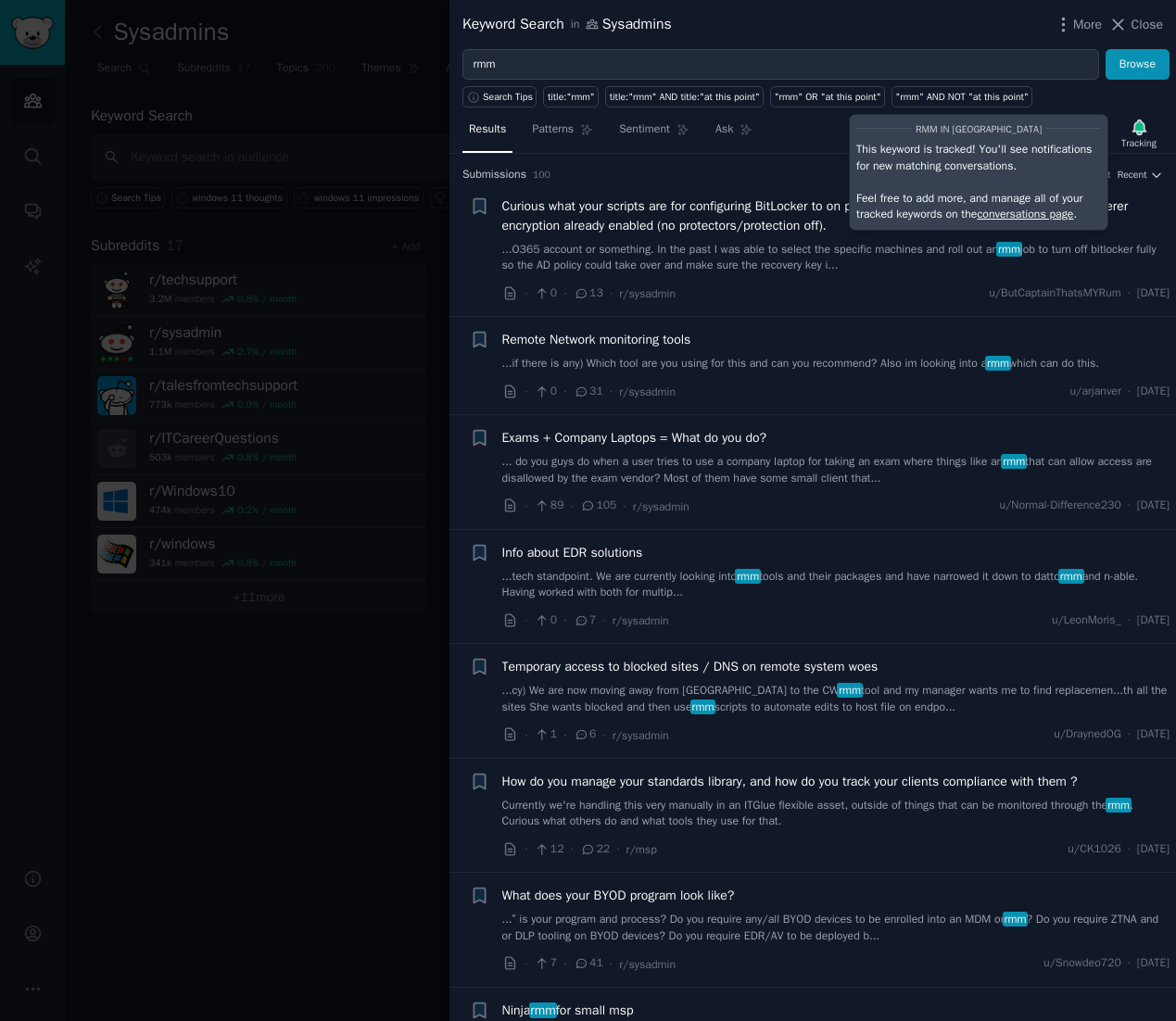 click on "conversations page" at bounding box center (1025, 214) 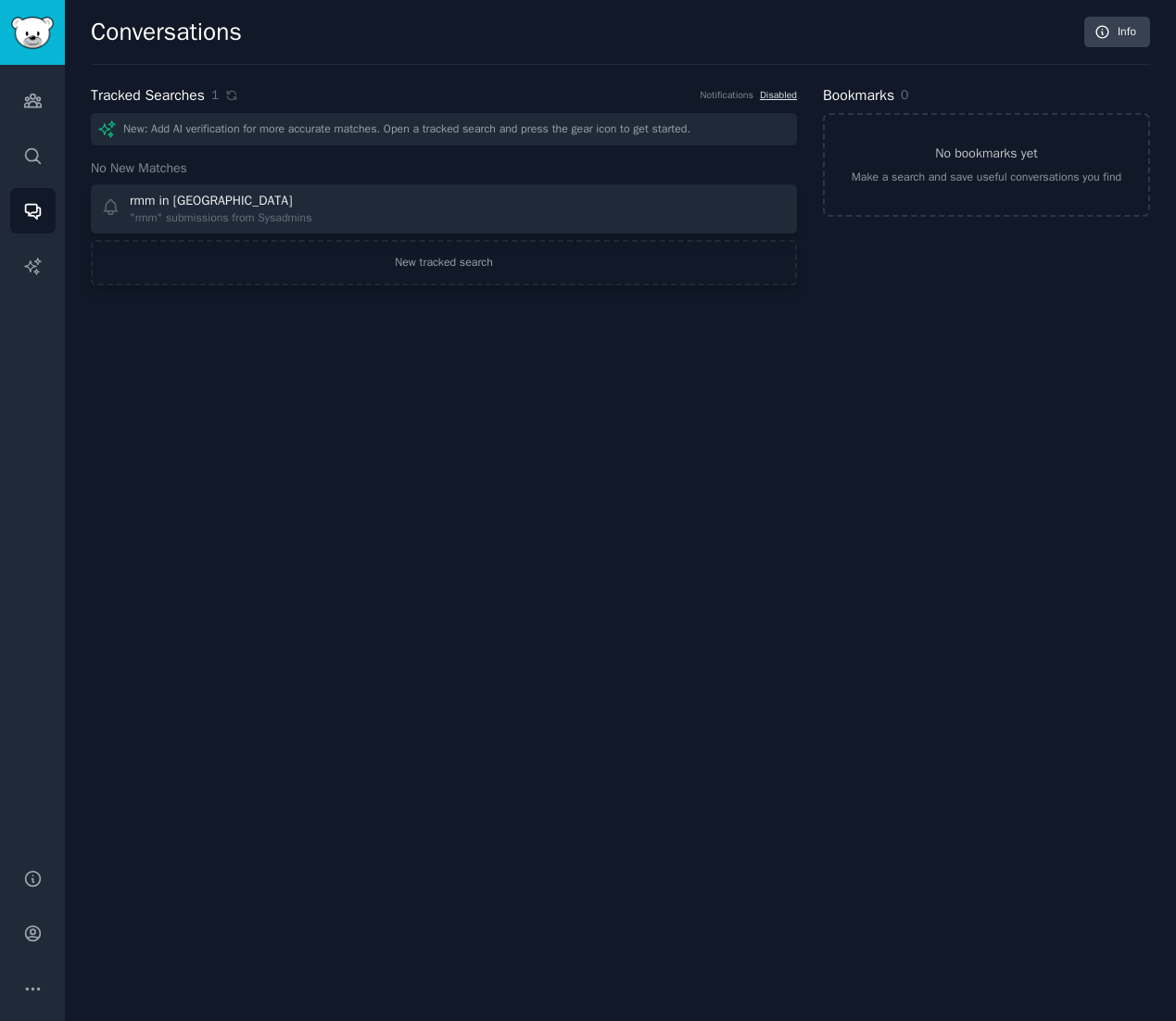 click on "Disabled" at bounding box center (778, 95) 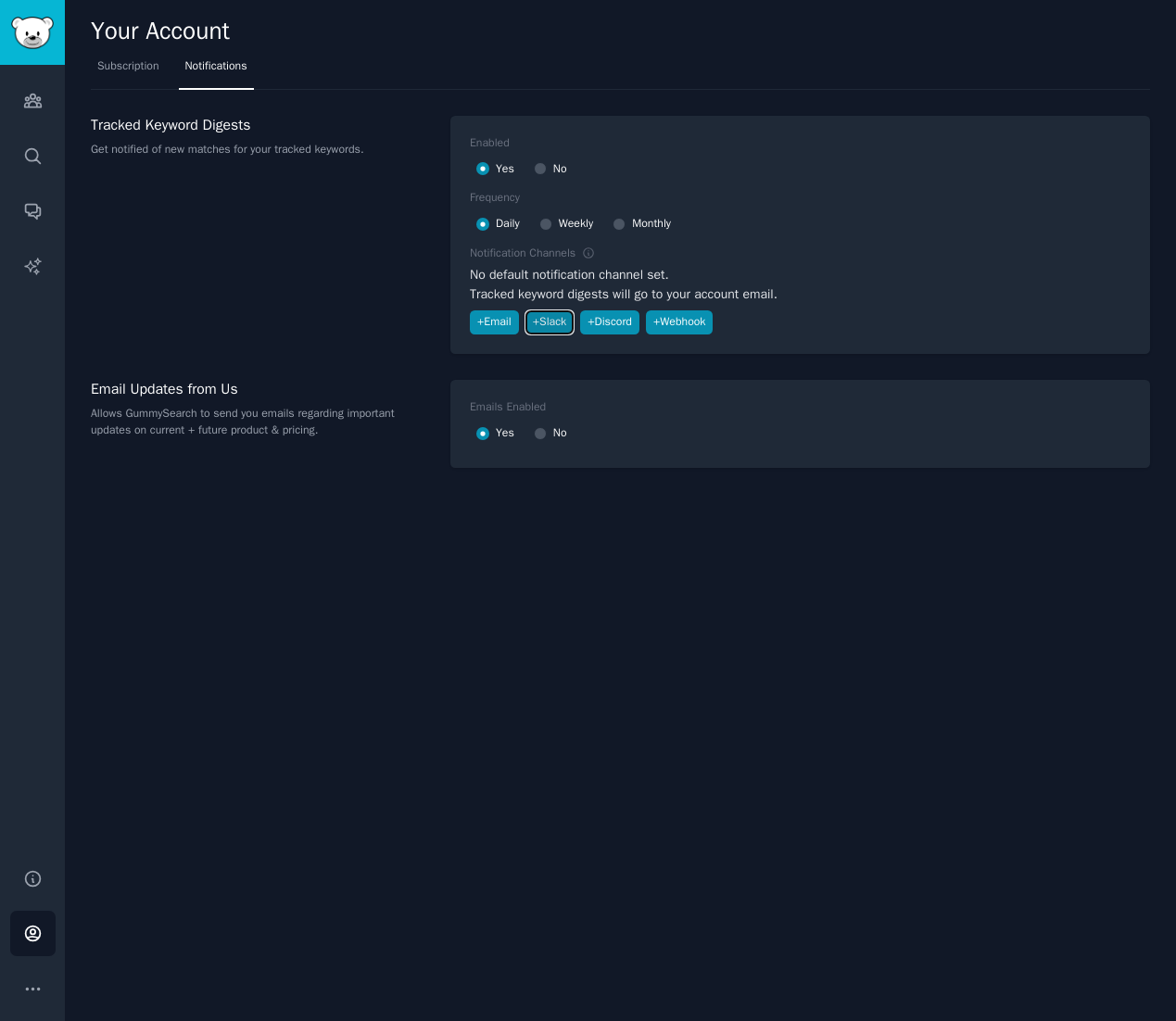 click on "+  Slack" at bounding box center [550, 322] 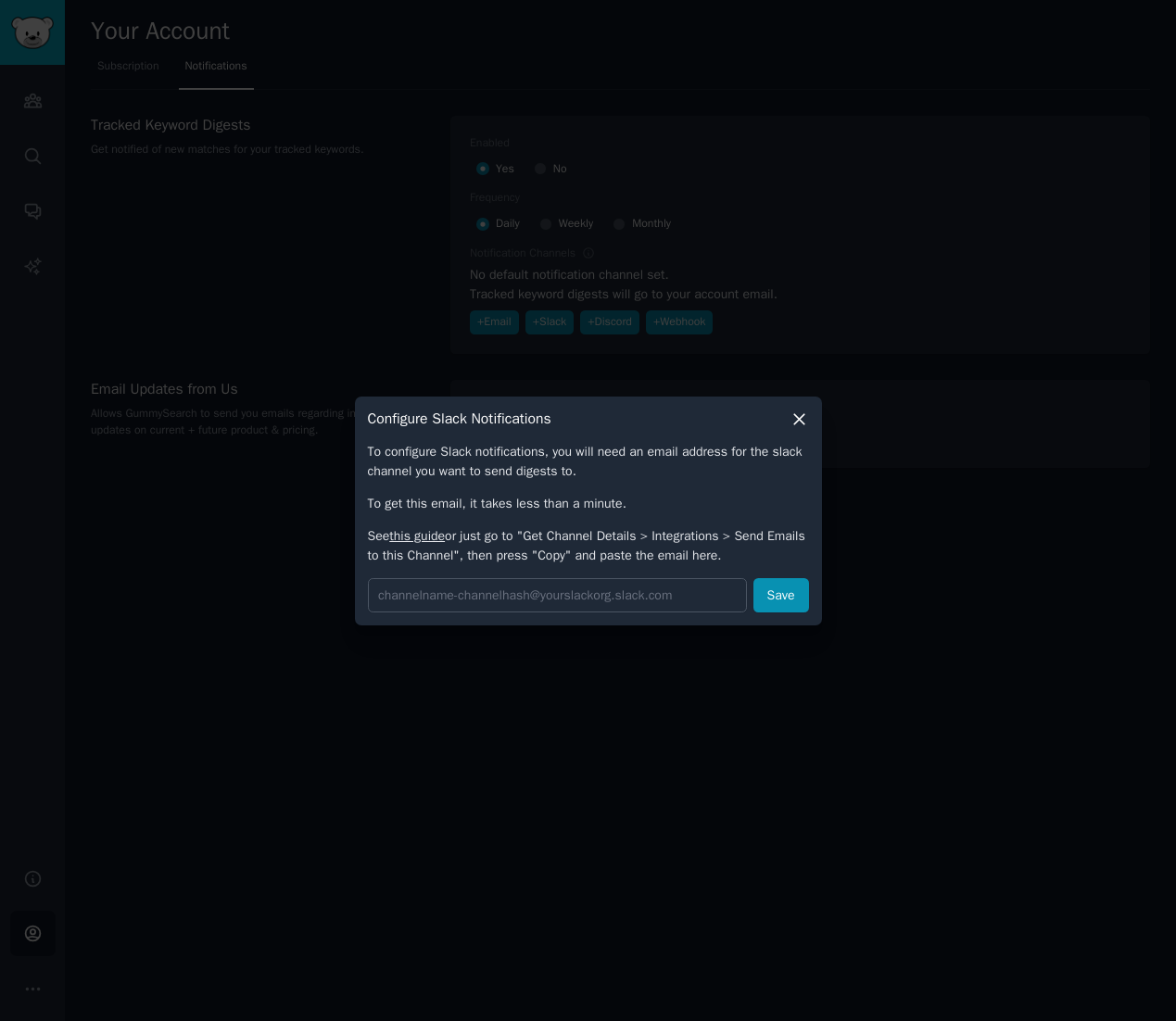 click on "this guide" at bounding box center [417, 536] 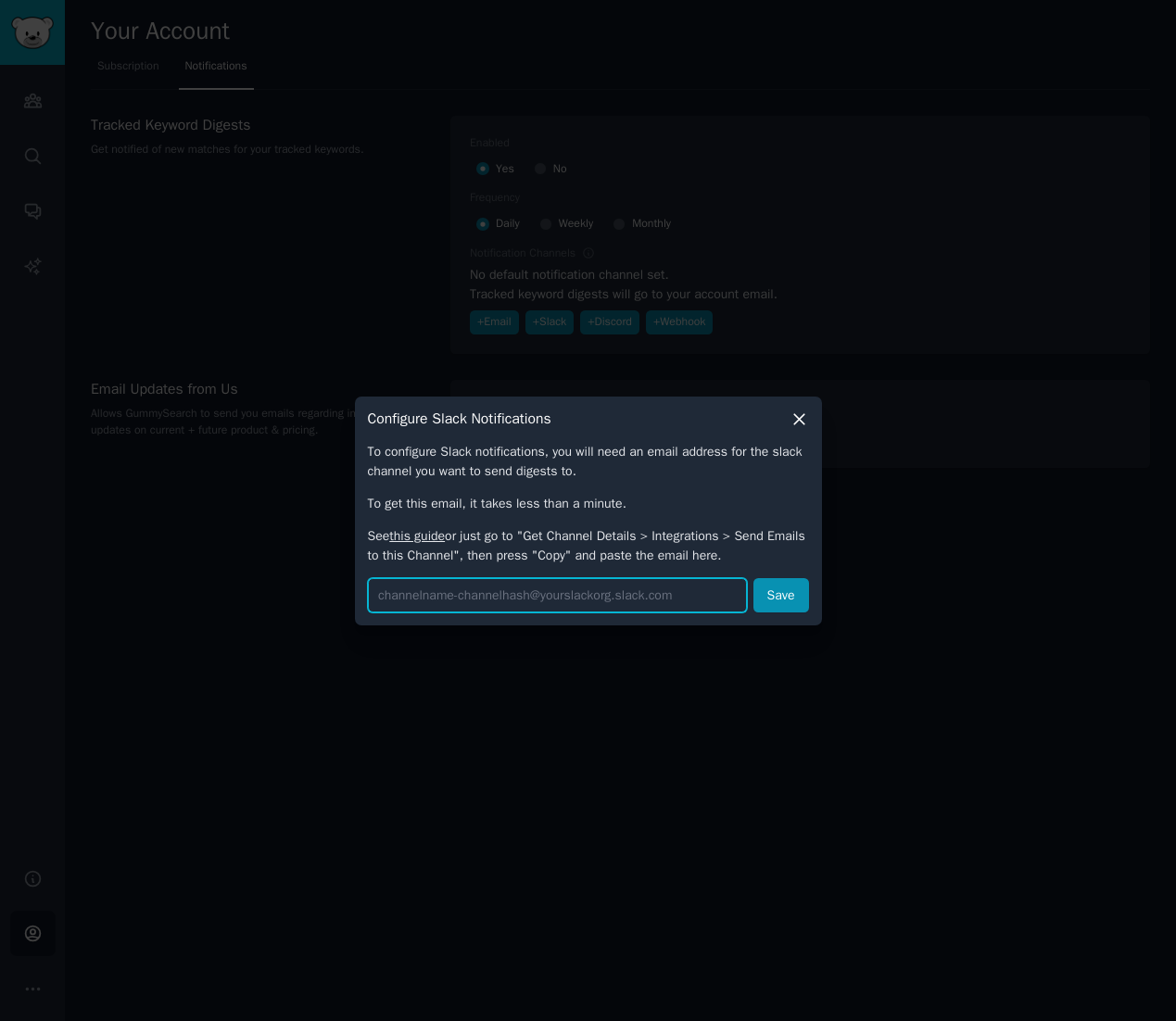 click at bounding box center (557, 595) 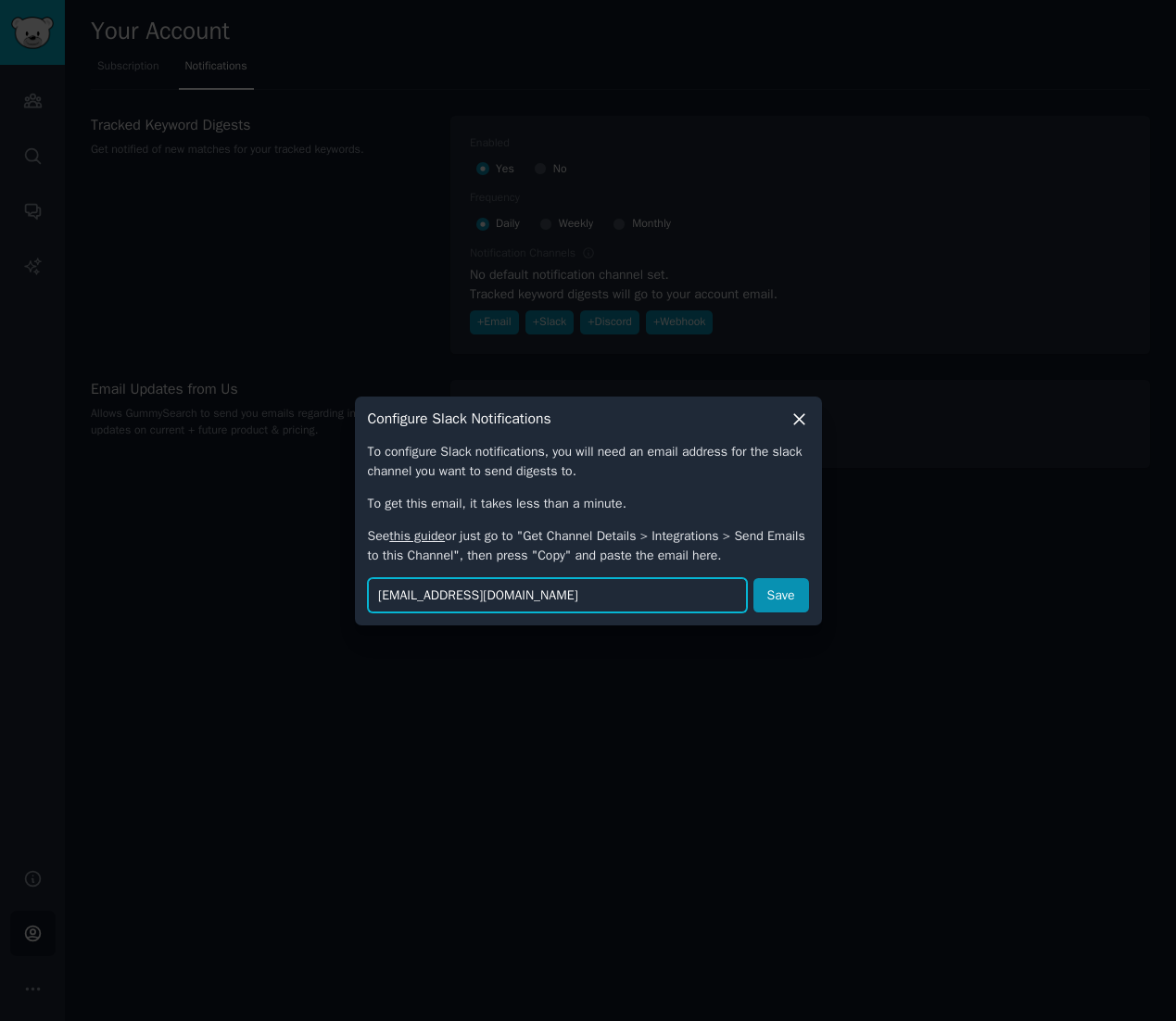 scroll, scrollTop: 0, scrollLeft: 43, axis: horizontal 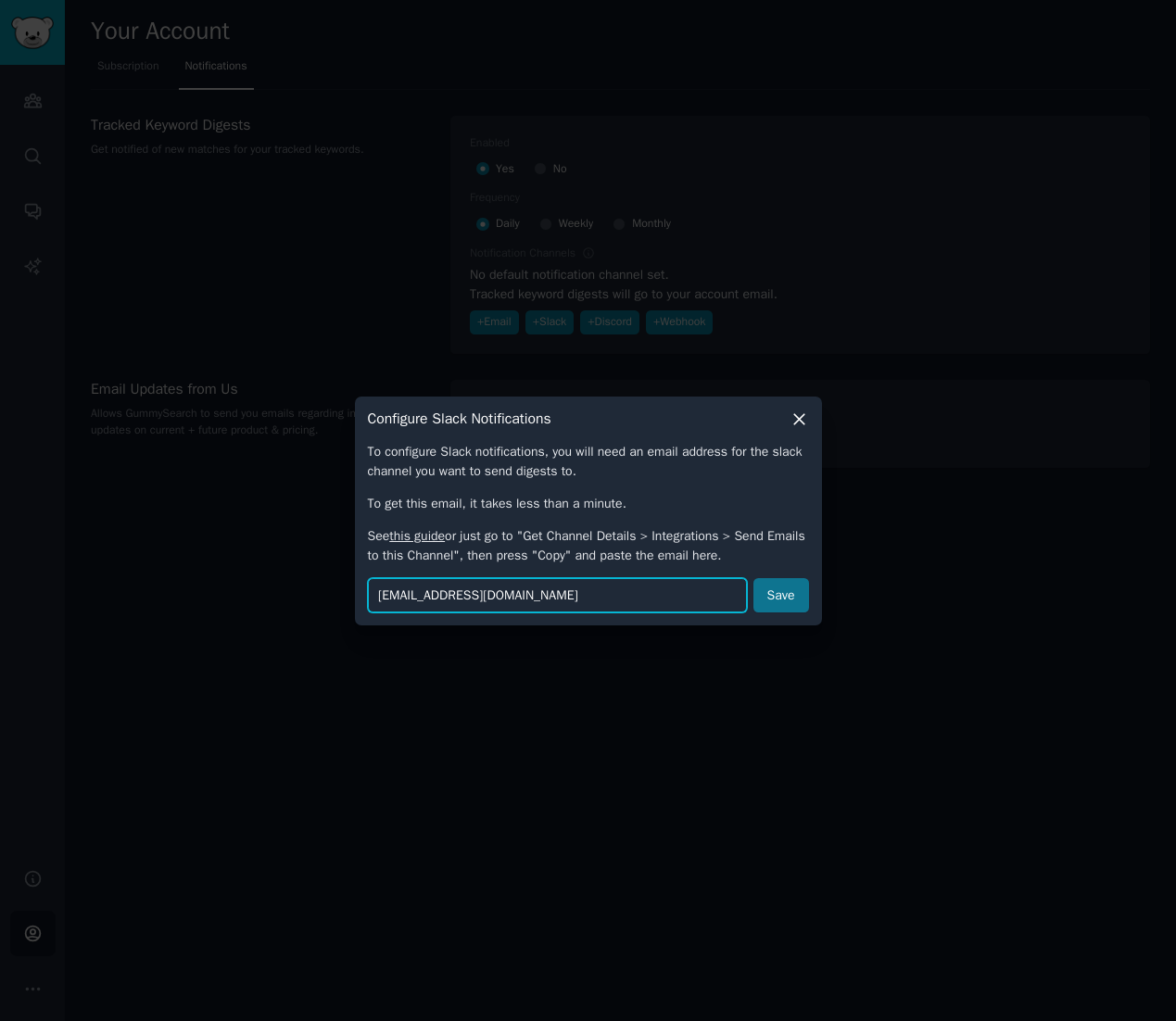 type on "[EMAIL_ADDRESS][DOMAIN_NAME]" 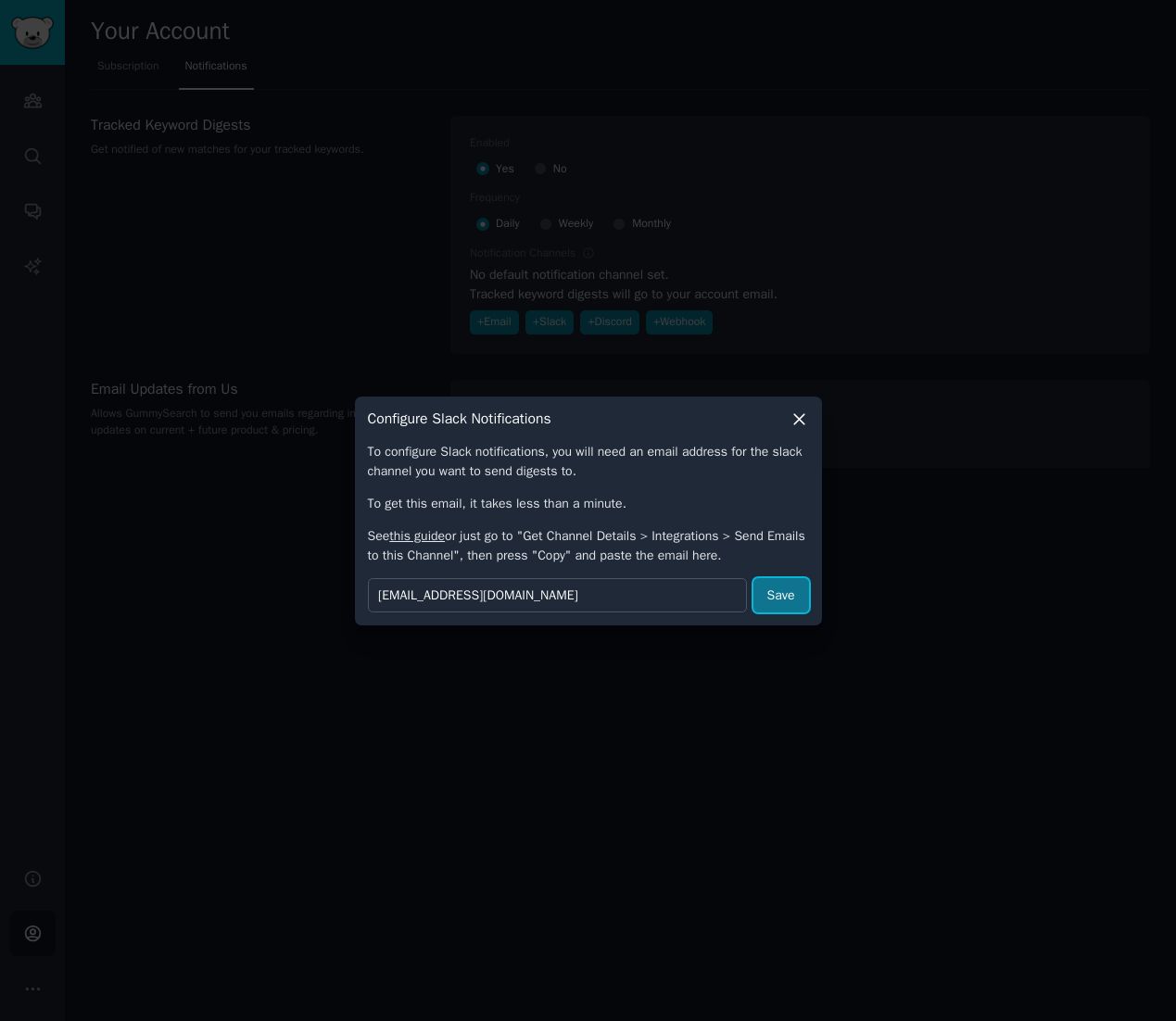 scroll, scrollTop: 0, scrollLeft: 0, axis: both 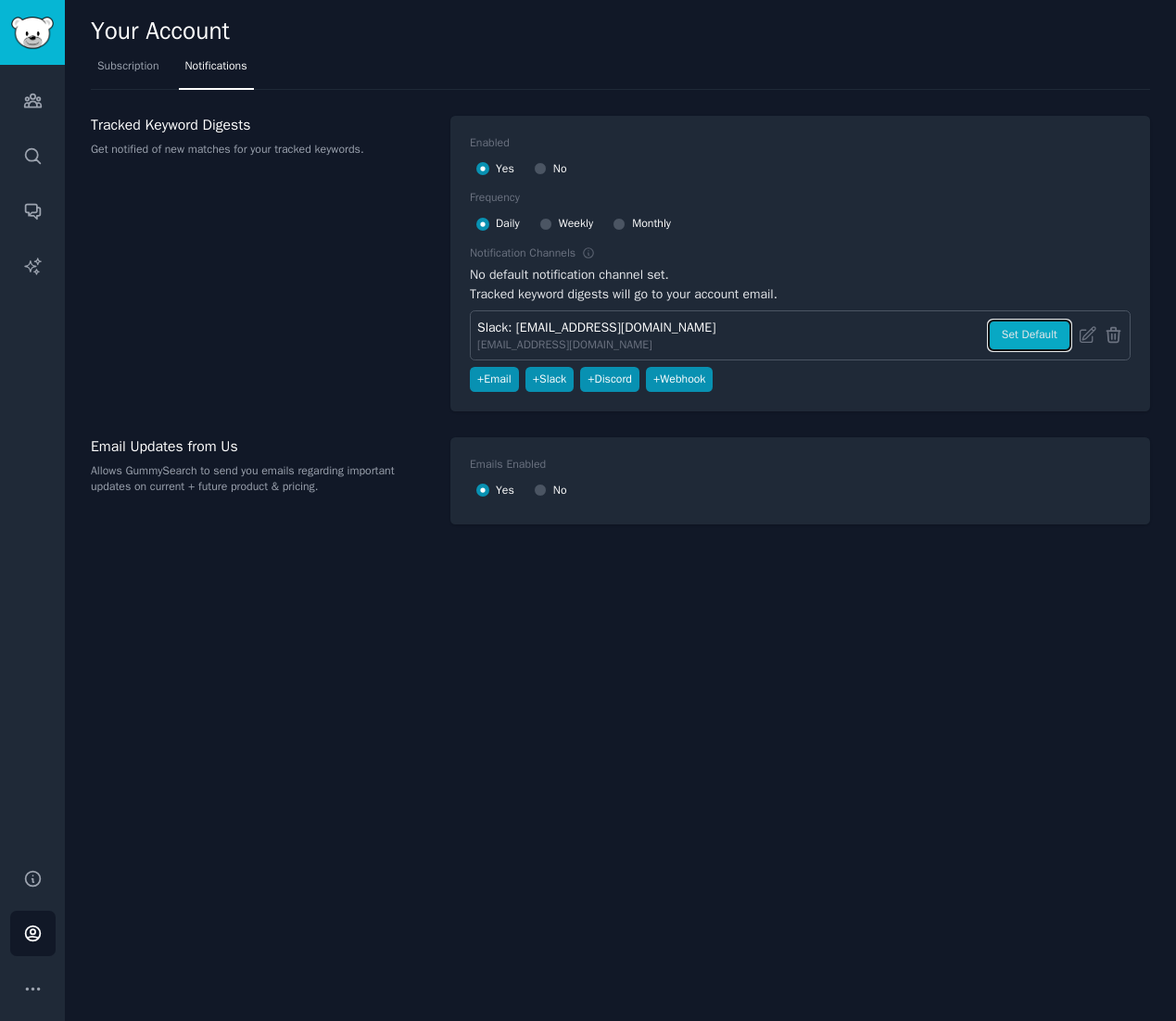 click on "Set Default" at bounding box center (1030, 335) 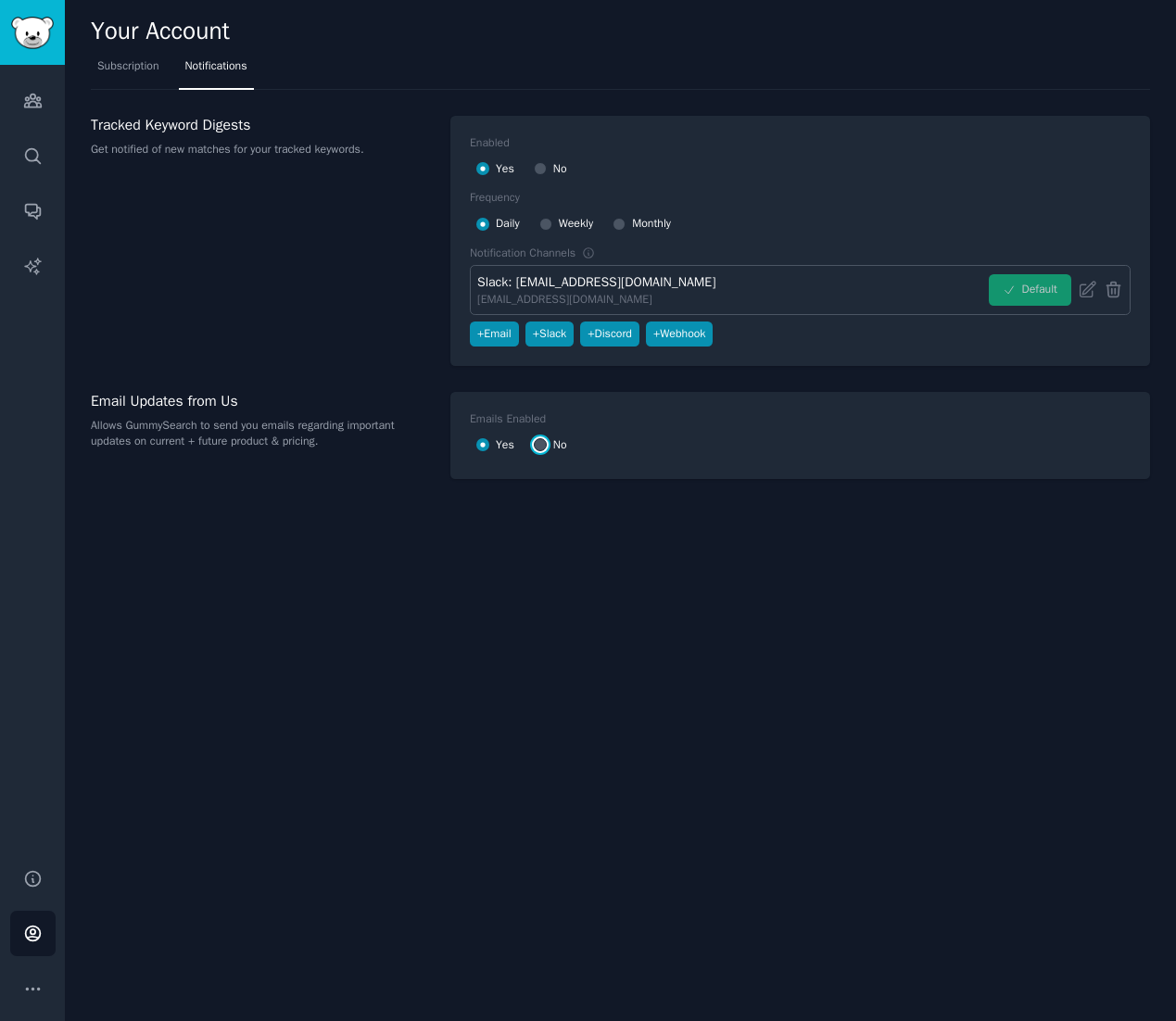 click on "No" at bounding box center (540, 445) 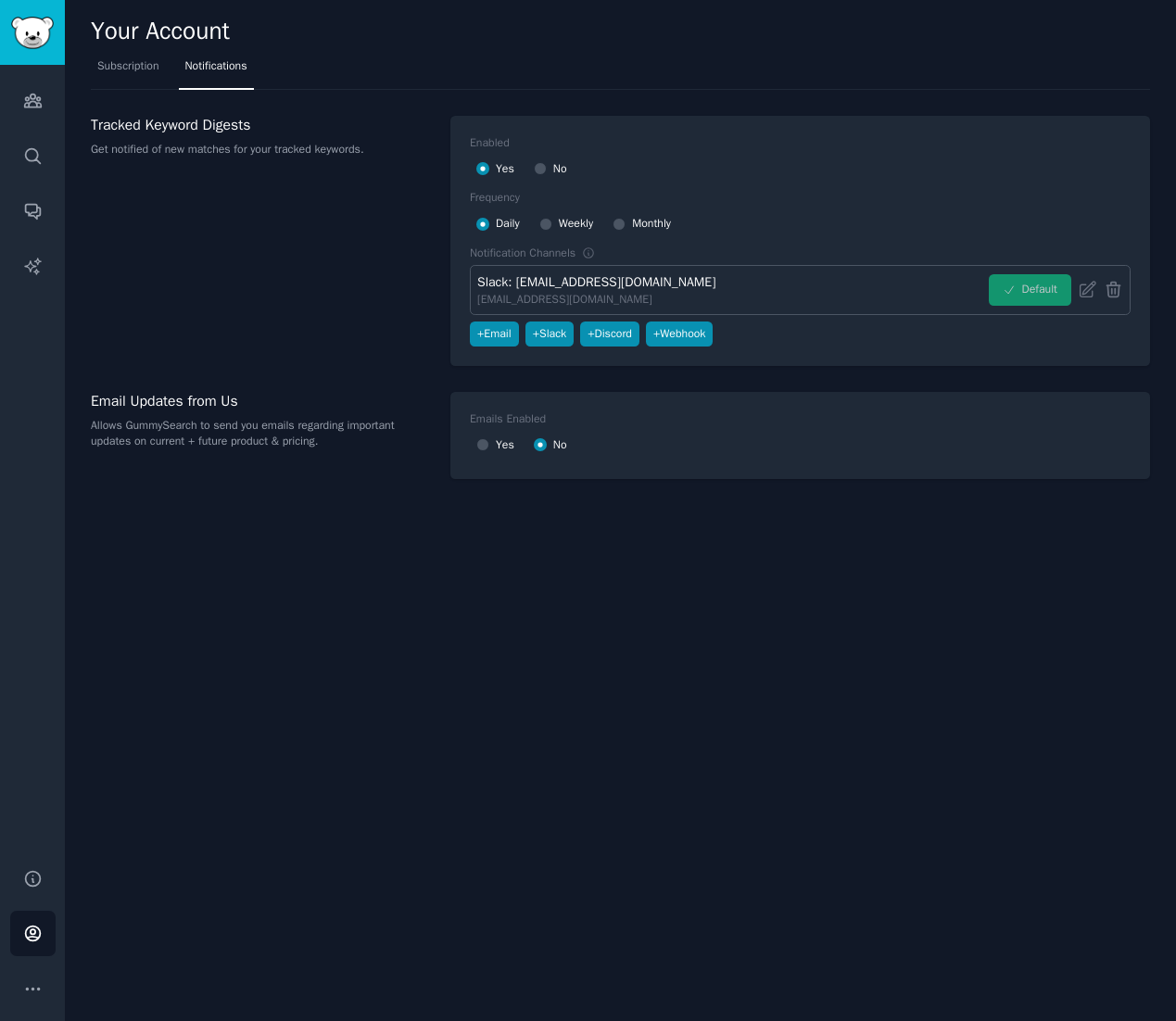 click on "Your Account Subscription Notifications Tracked Keyword Digests Get notified of new matches for your tracked keywords. Enabled Yes No Frequency Daily Weekly Monthly Notification Channels Slack: [EMAIL_ADDRESS][DOMAIN_NAME] [EMAIL_ADDRESS][DOMAIN_NAME] Default +  Email +  Slack +  Discord +  Webhook Email Updates from Us Allows GummySearch to send you emails regarding important updates on current + future product & pricing. Emails Enabled Yes No" 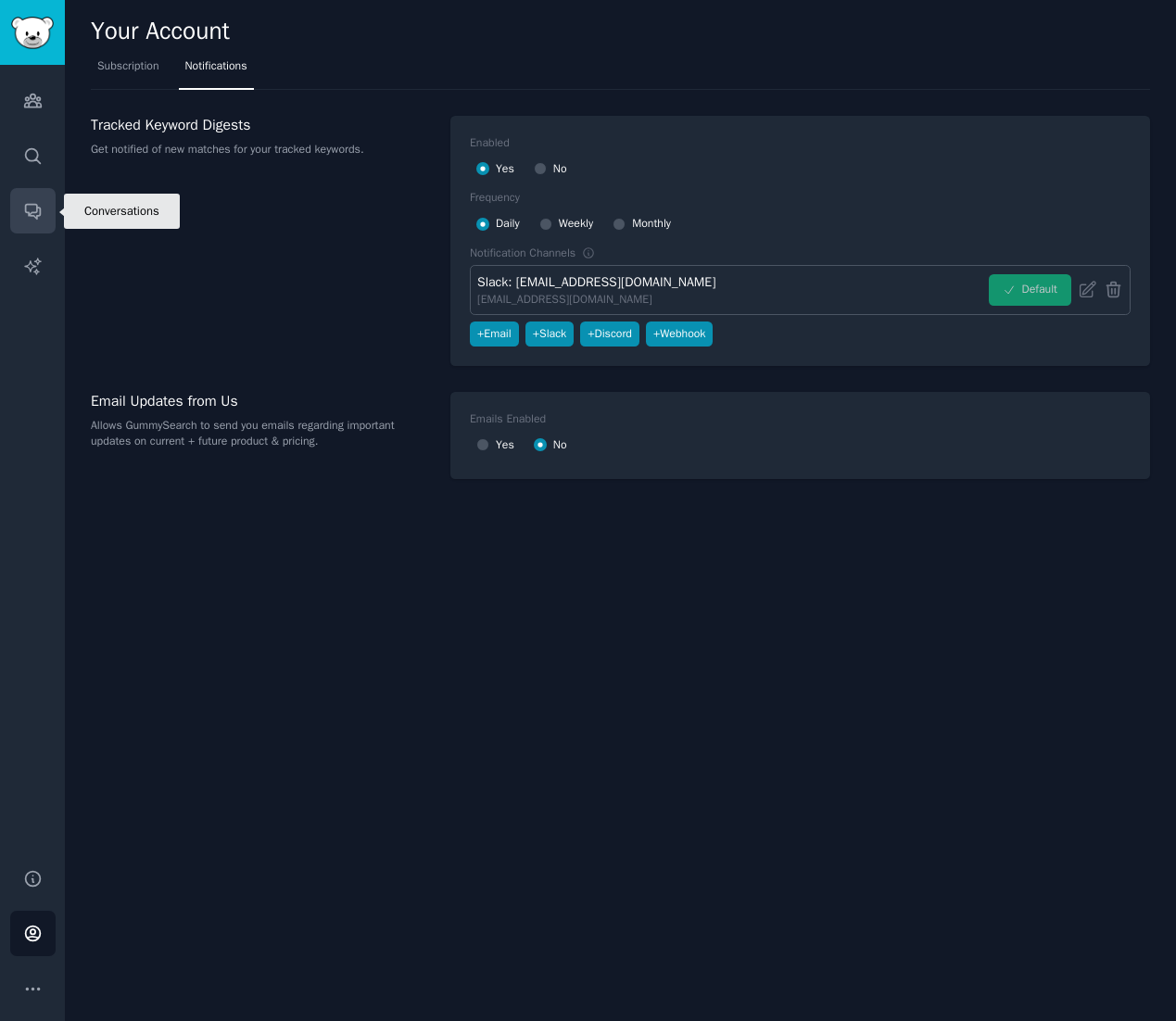 click 